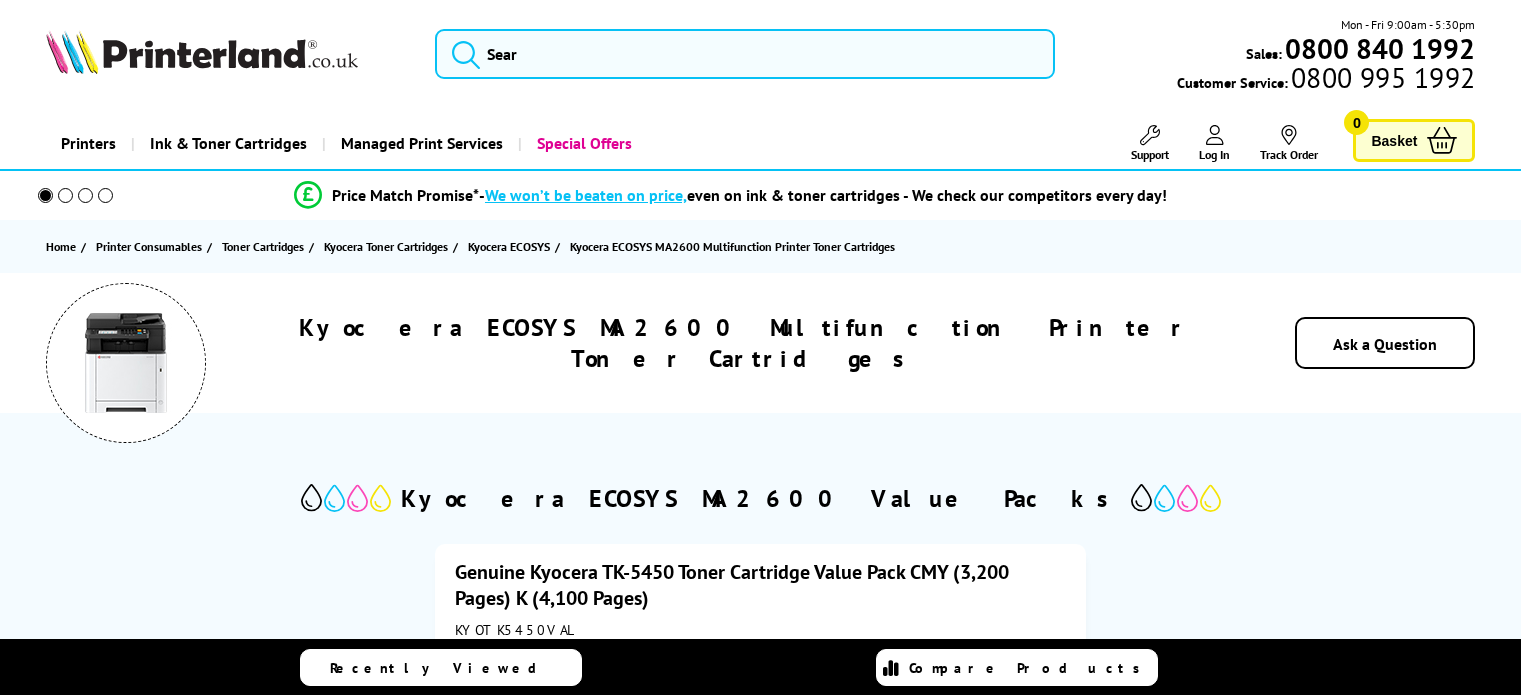scroll, scrollTop: 0, scrollLeft: 0, axis: both 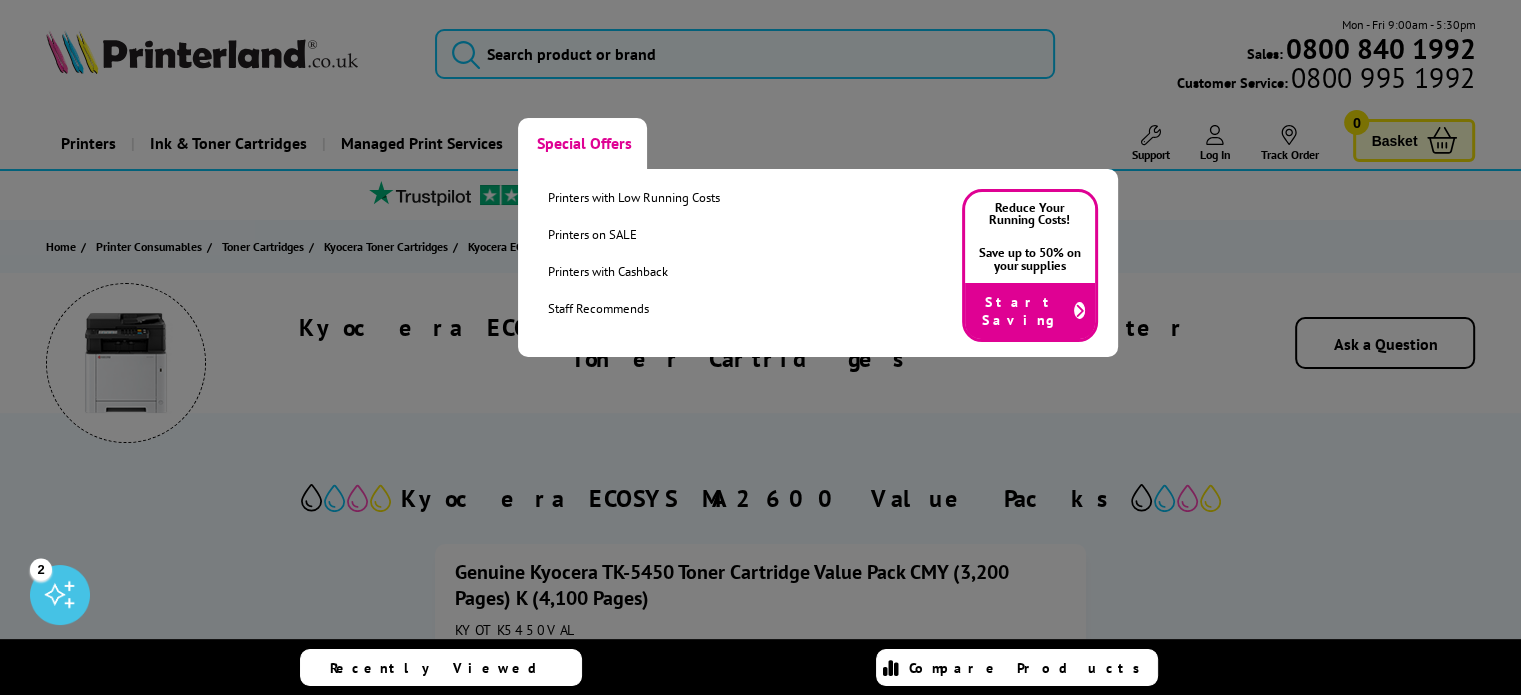 click on "Special Offers" at bounding box center [582, 143] 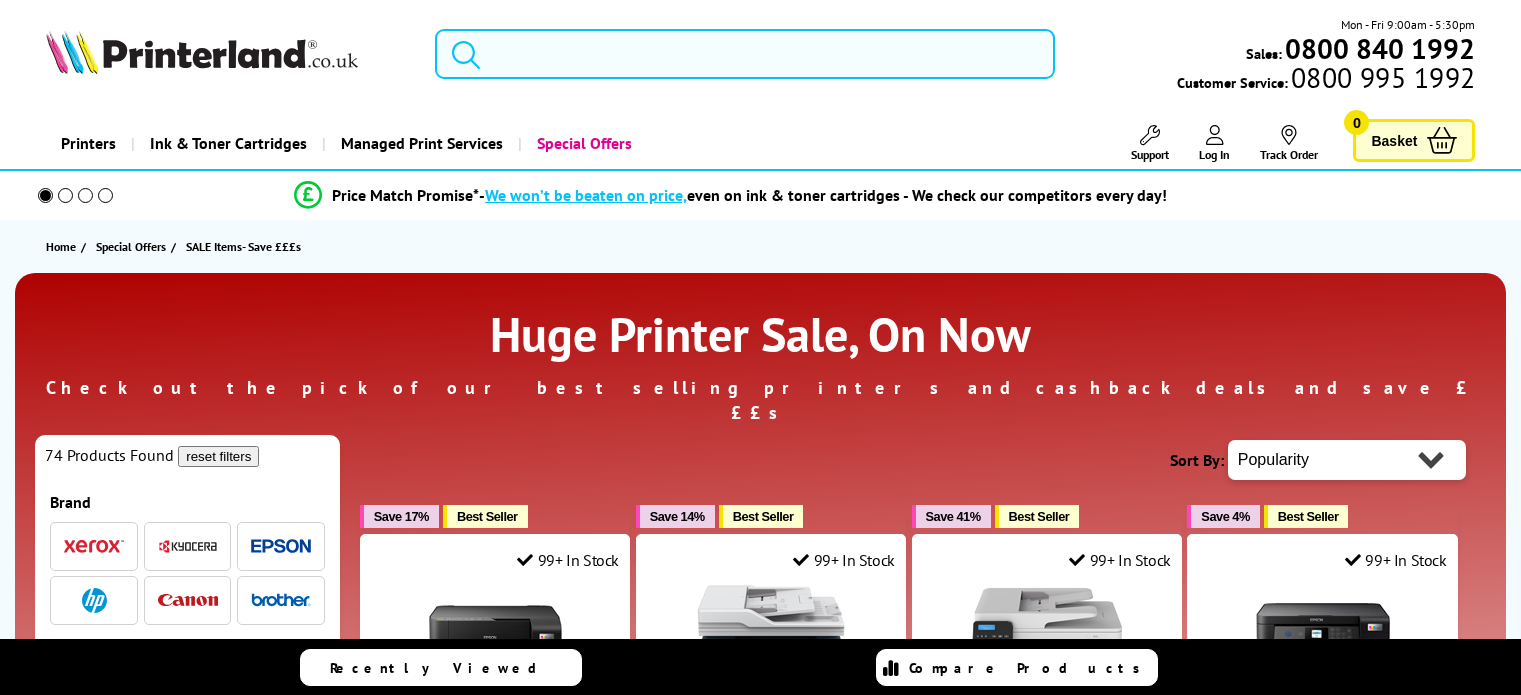 scroll, scrollTop: 0, scrollLeft: 0, axis: both 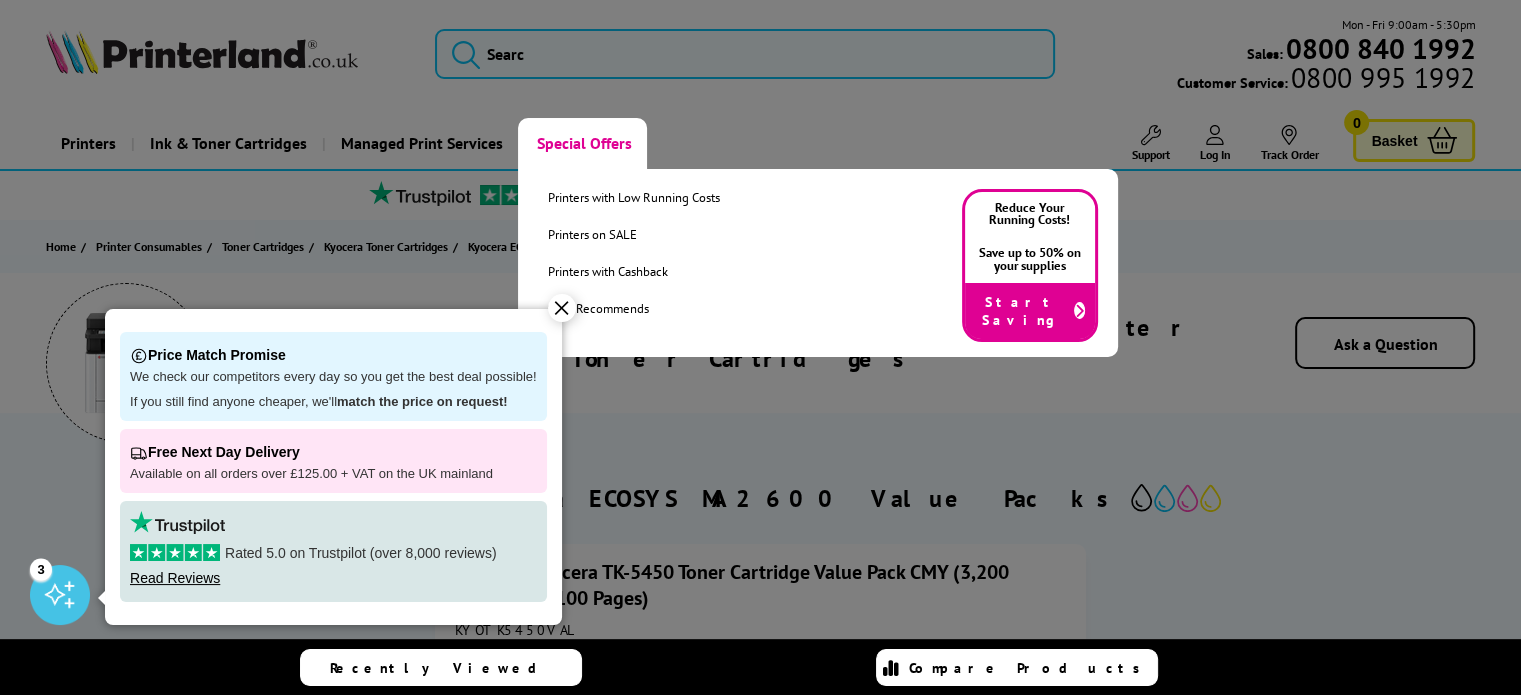 click on "Start Saving" at bounding box center (1030, 311) 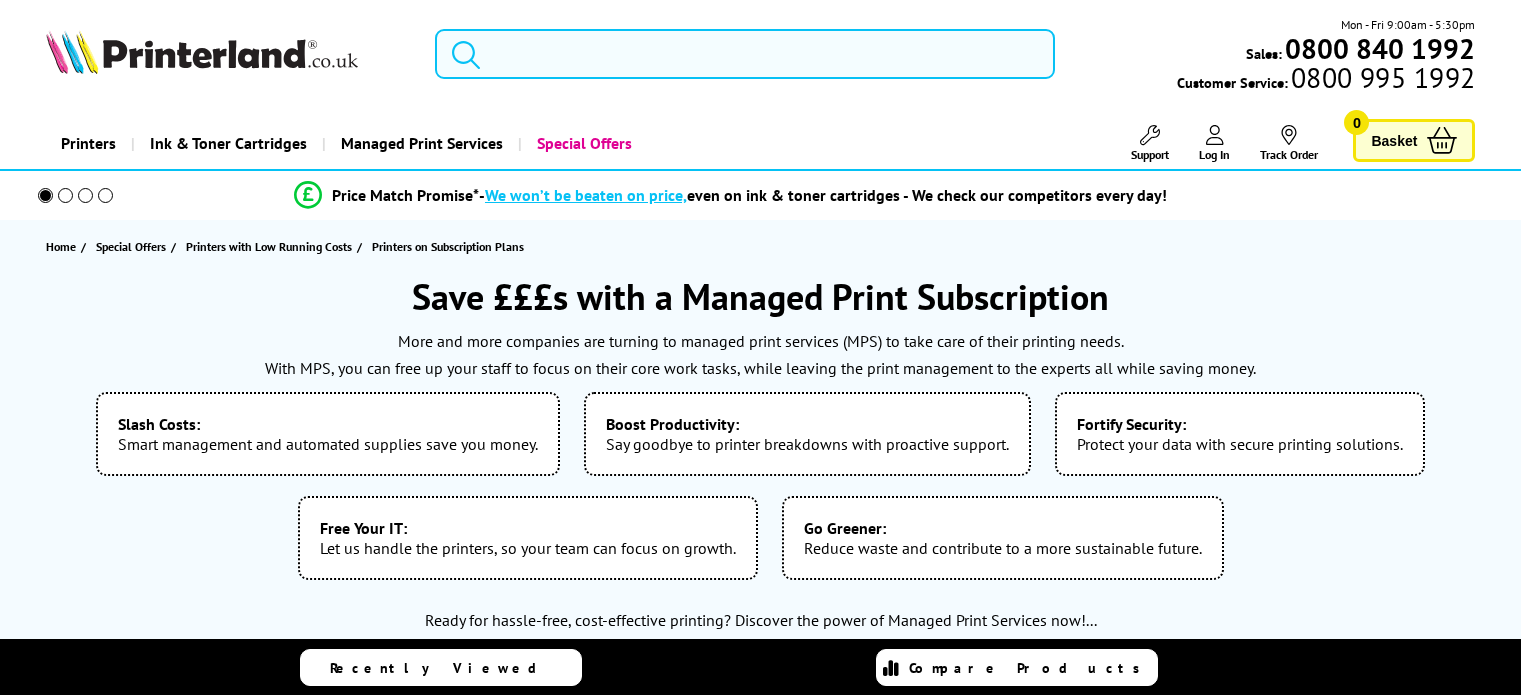 scroll, scrollTop: 0, scrollLeft: 0, axis: both 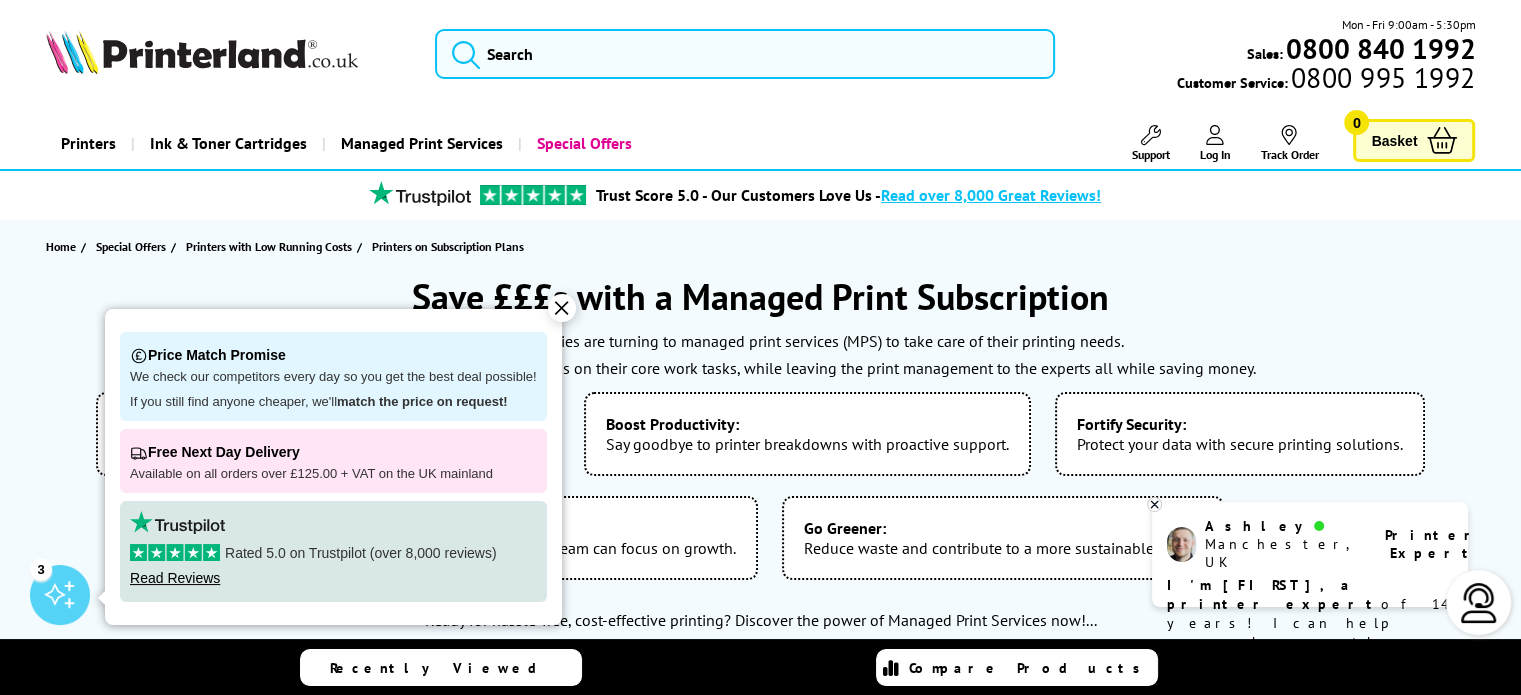 click on "✕" at bounding box center (562, 308) 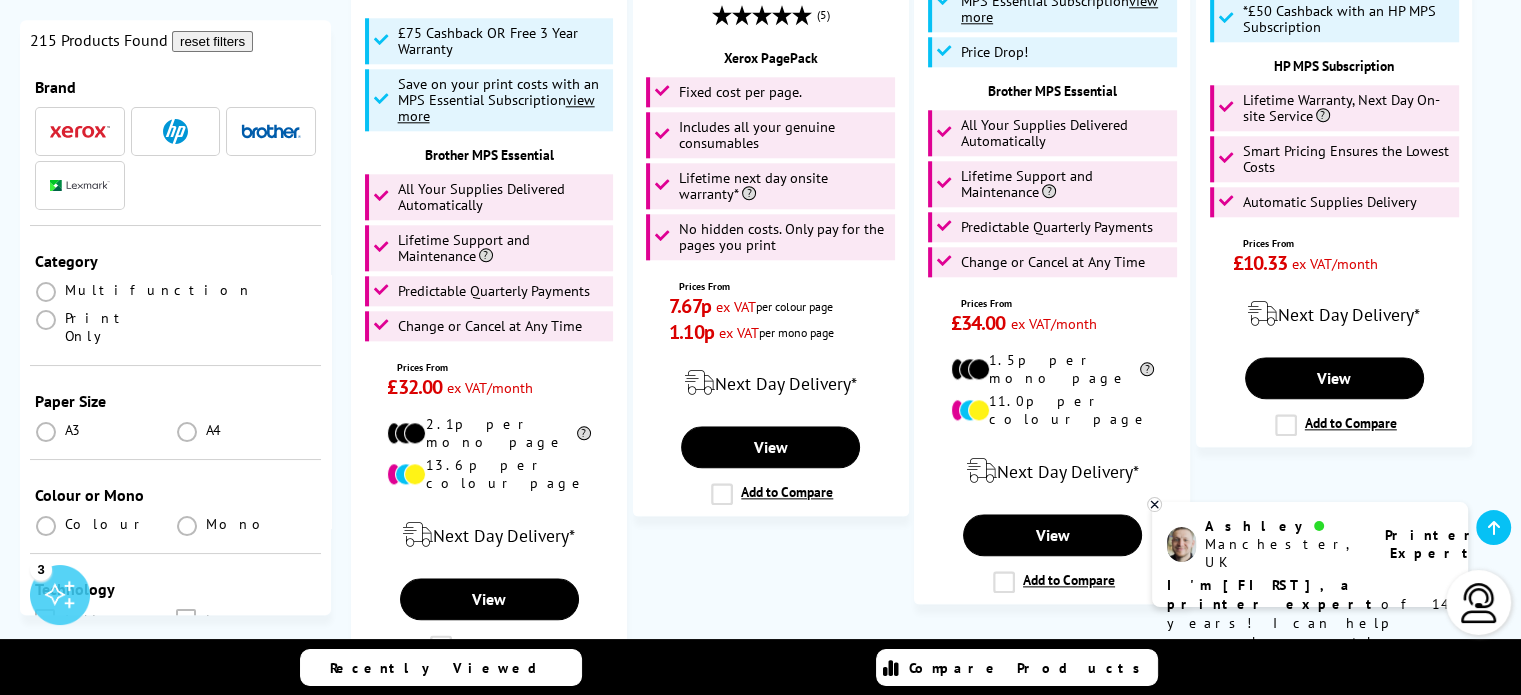 scroll, scrollTop: 2500, scrollLeft: 0, axis: vertical 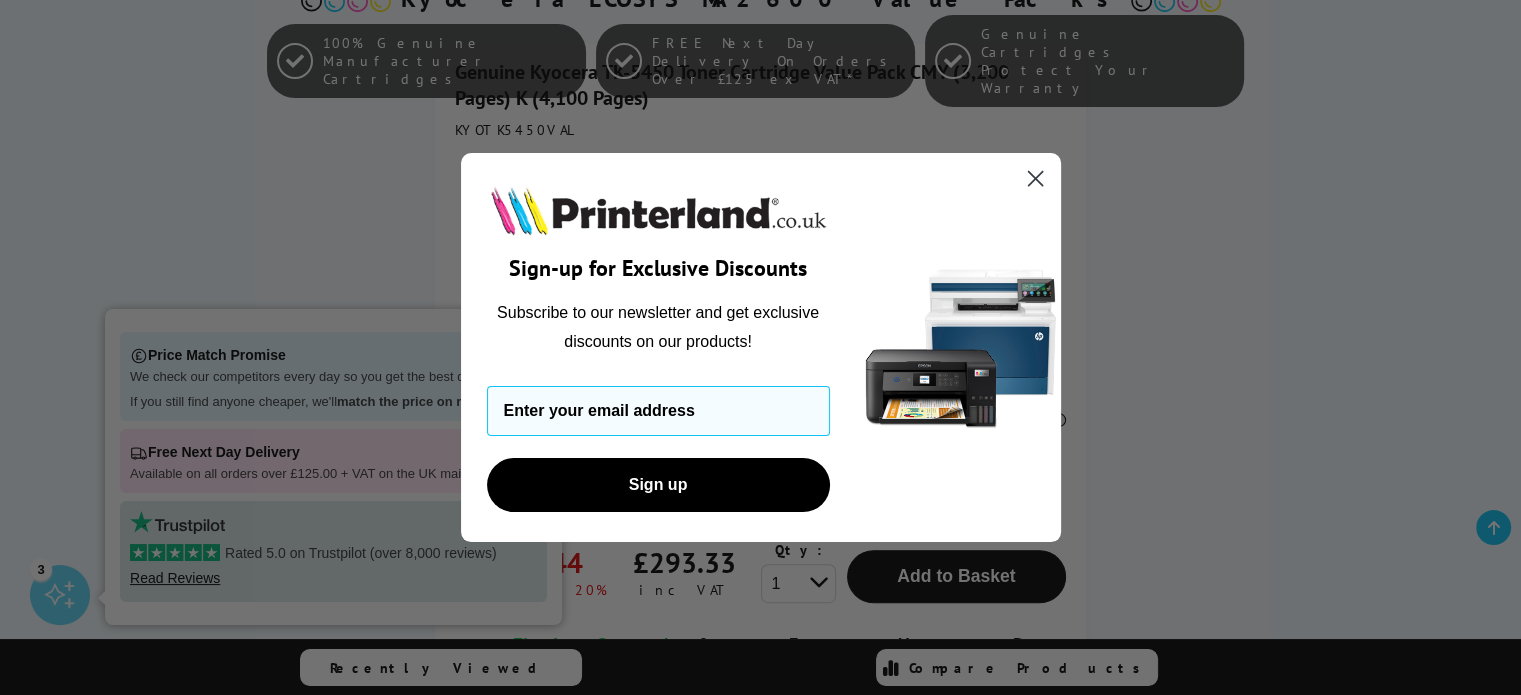 click at bounding box center [1035, 179] 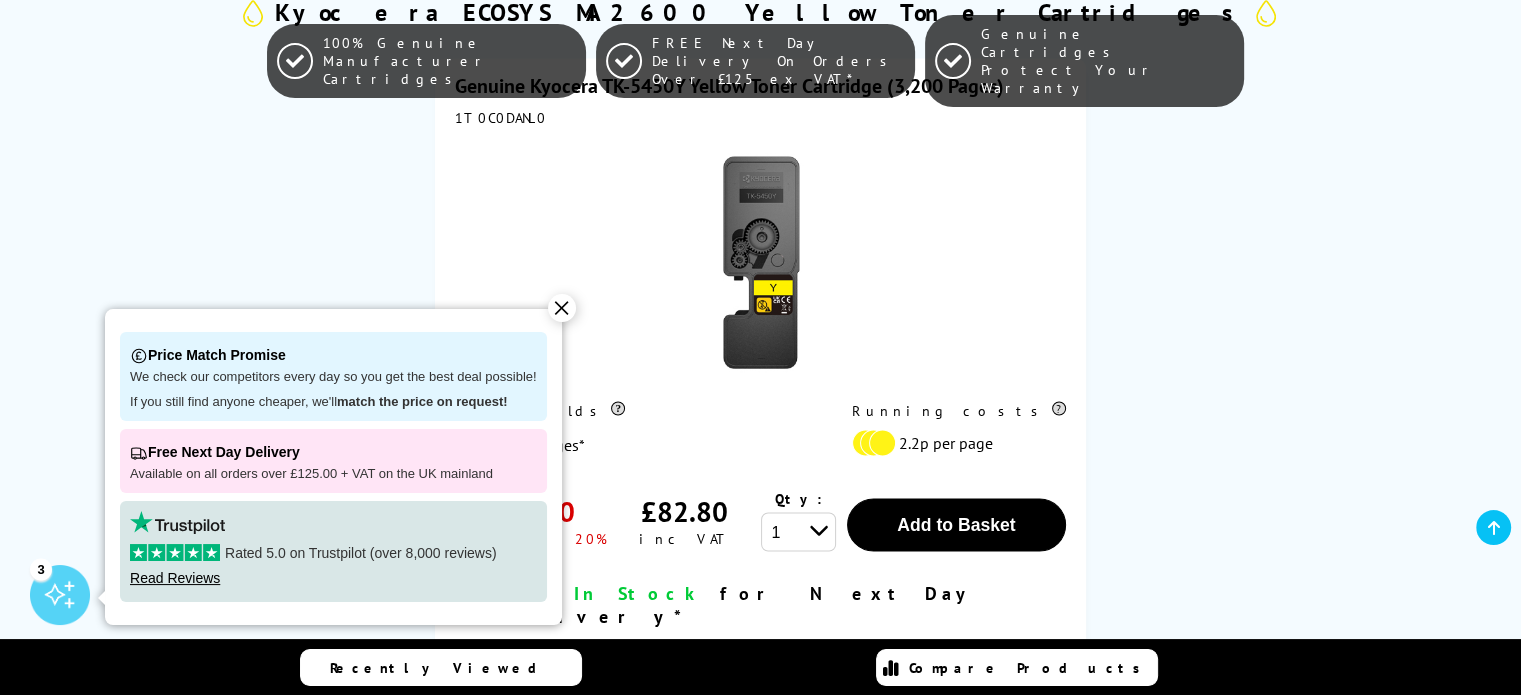 scroll, scrollTop: 4100, scrollLeft: 0, axis: vertical 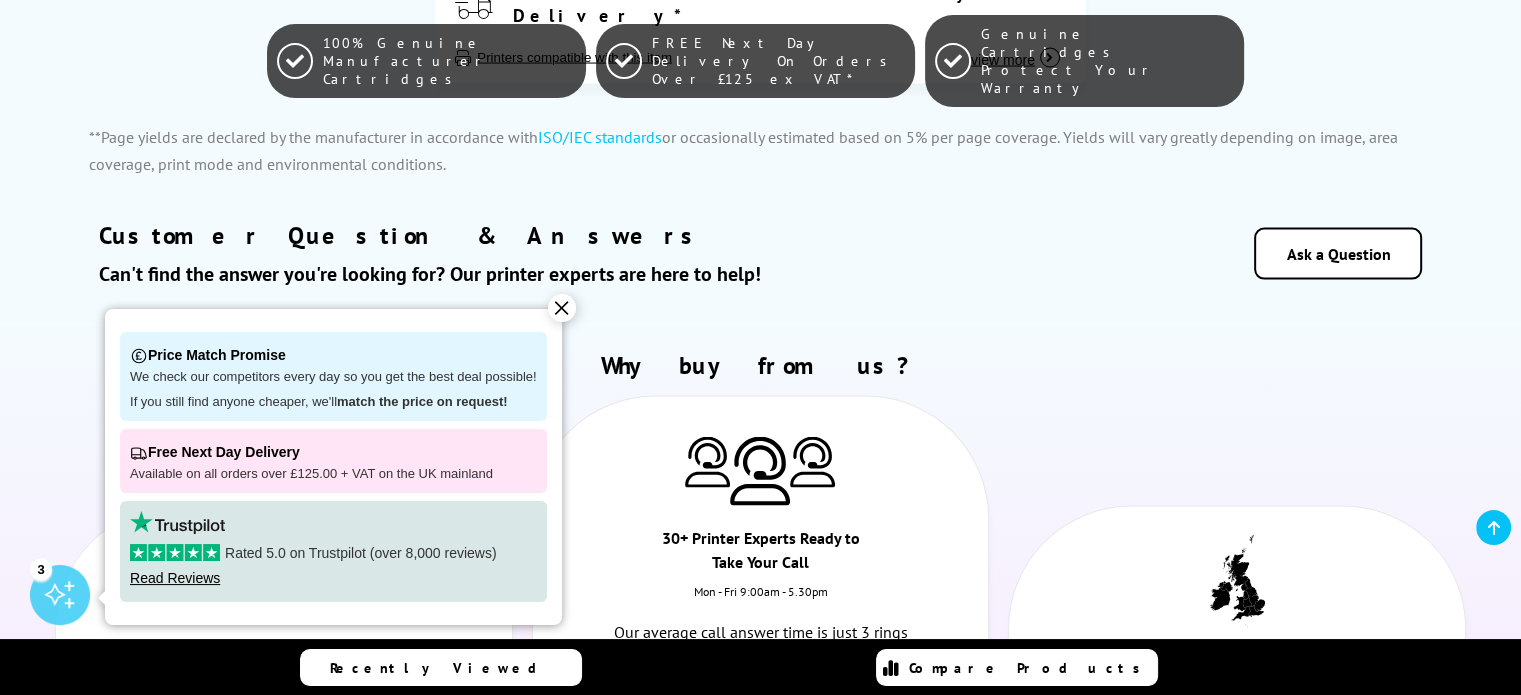click on "✕" at bounding box center [562, 308] 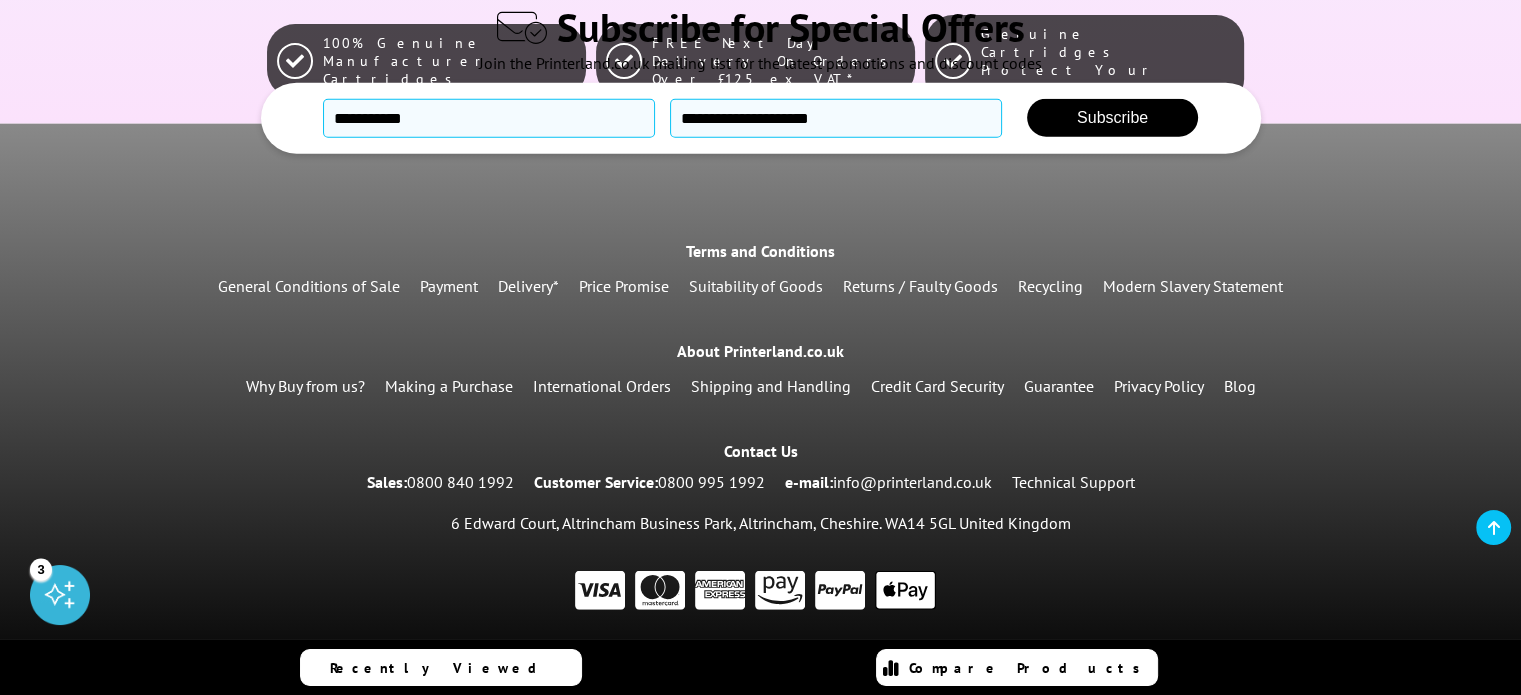 scroll, scrollTop: 5012, scrollLeft: 0, axis: vertical 